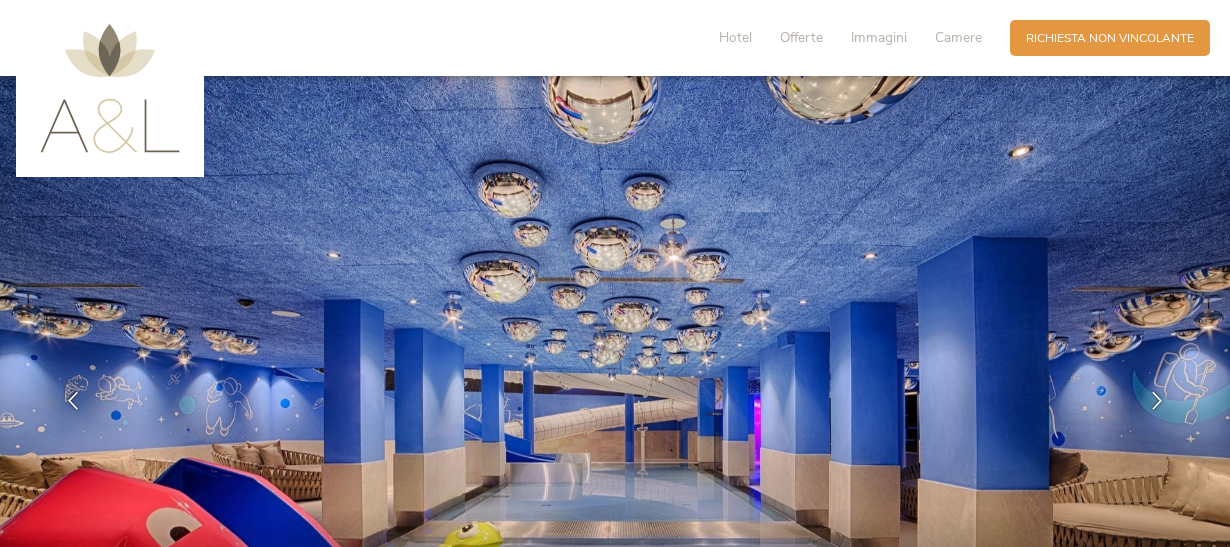 scroll, scrollTop: 0, scrollLeft: 0, axis: both 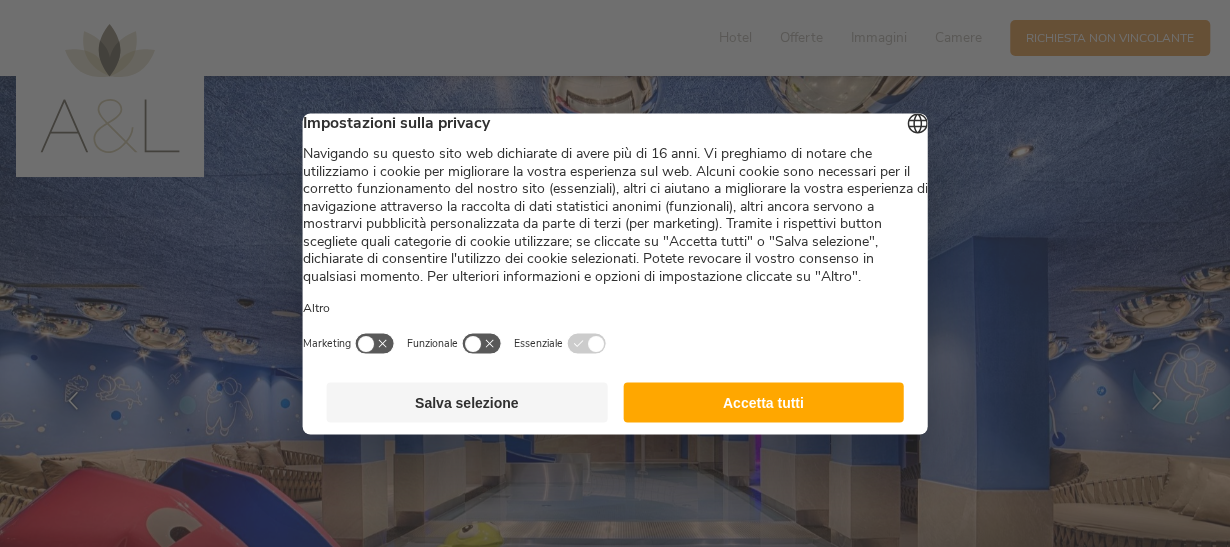 click on "Accetta tutti" at bounding box center [763, 402] 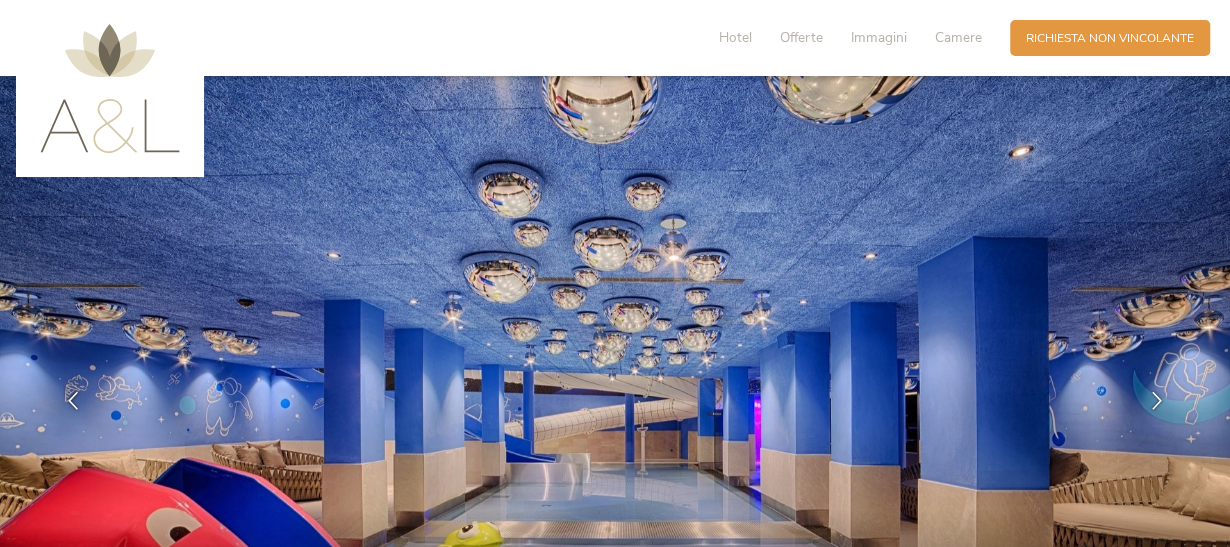scroll, scrollTop: 0, scrollLeft: 0, axis: both 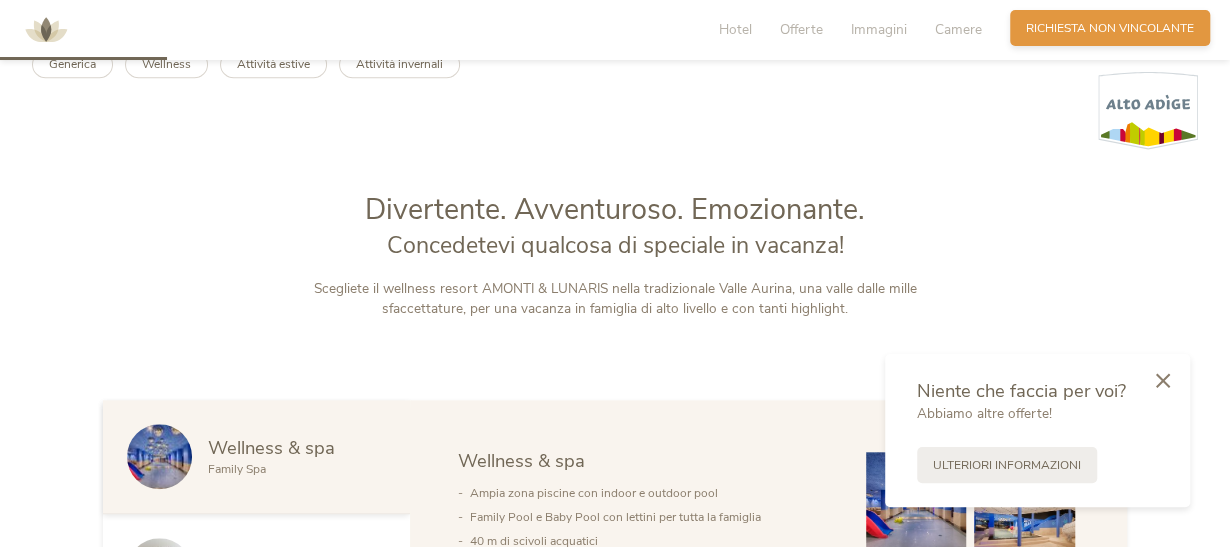 click on "Richiesta non vincolante" at bounding box center (1110, 28) 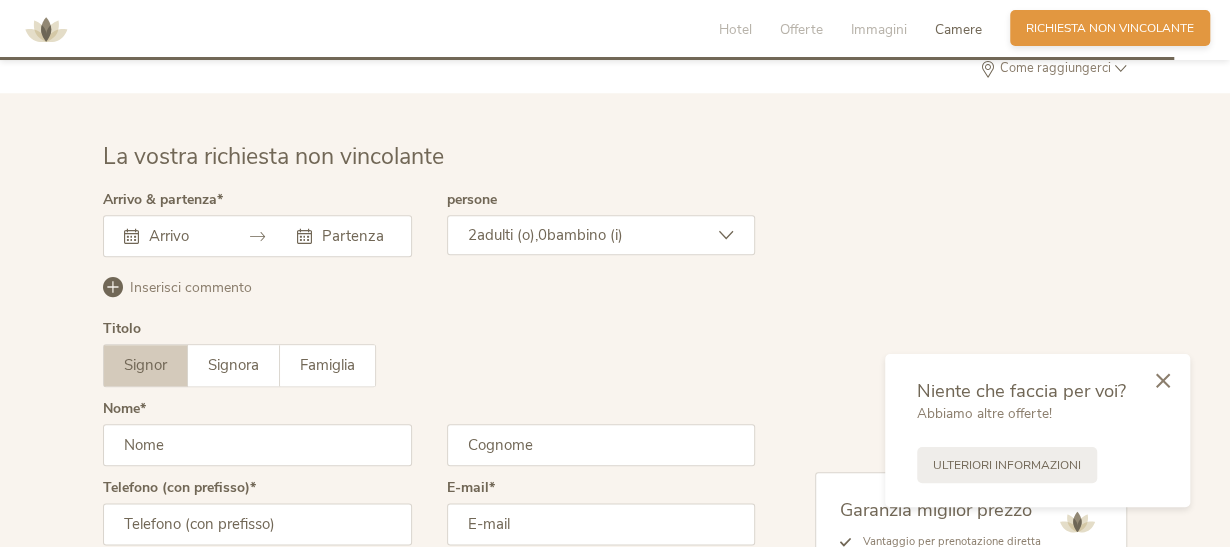 scroll, scrollTop: 4822, scrollLeft: 0, axis: vertical 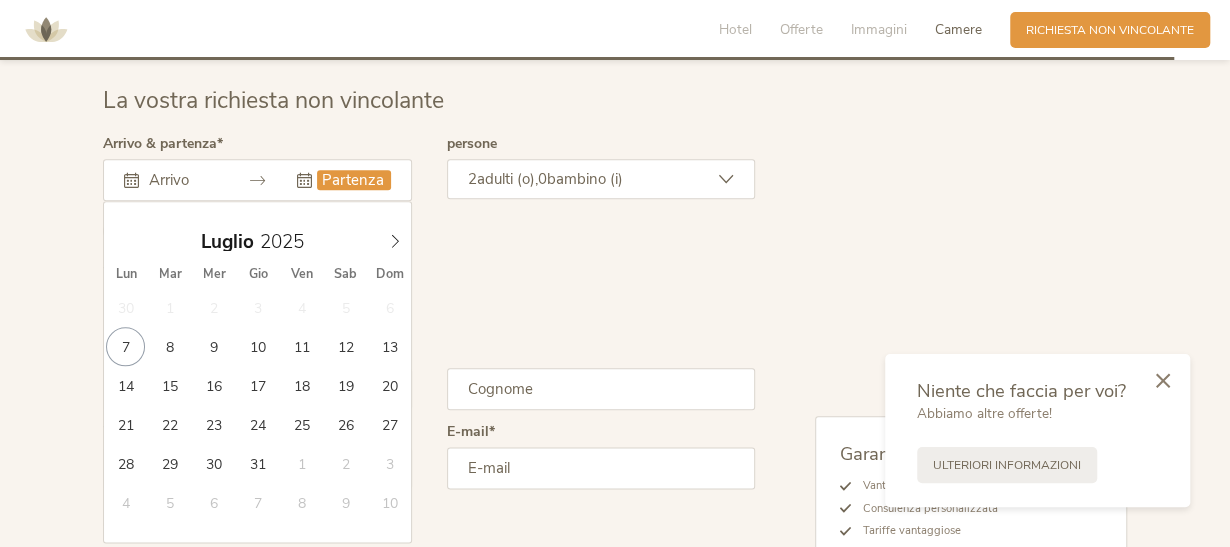 click at bounding box center (353, 180) 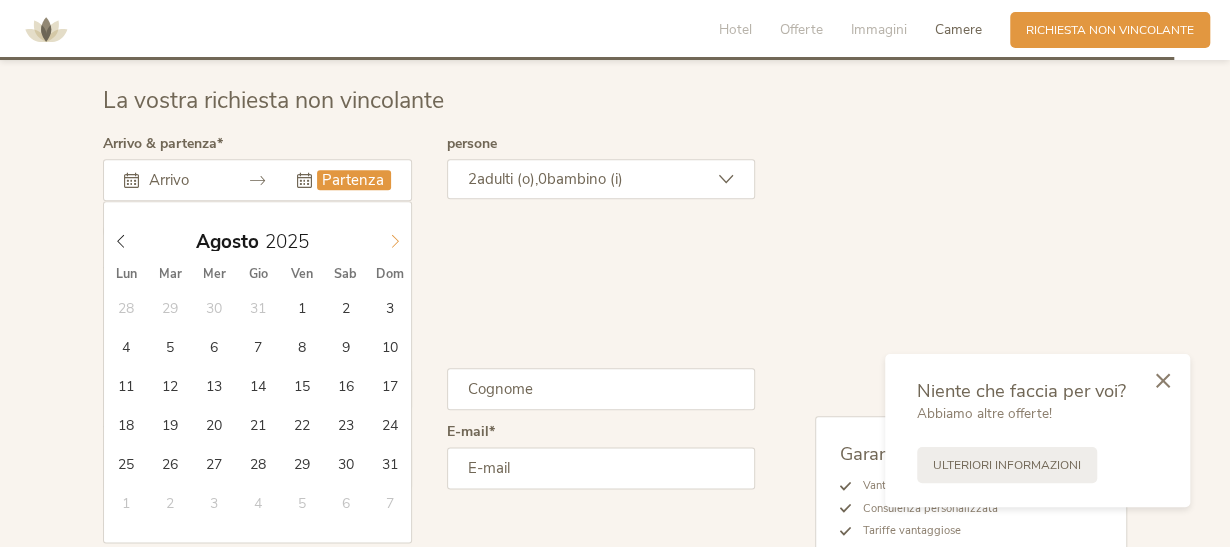click 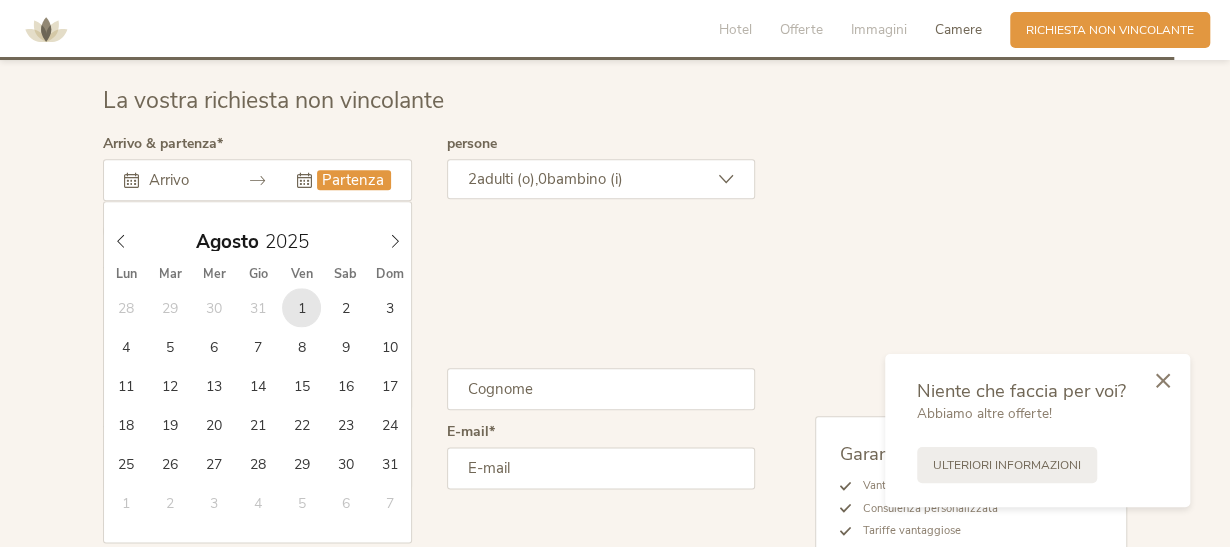 type on "01.08.2025" 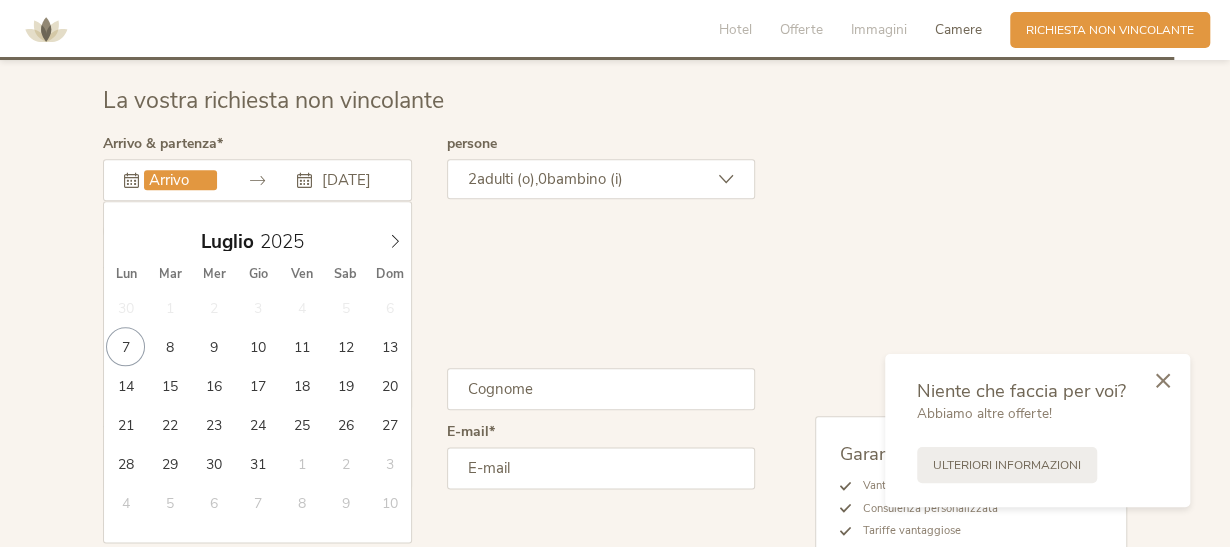 click at bounding box center [180, 180] 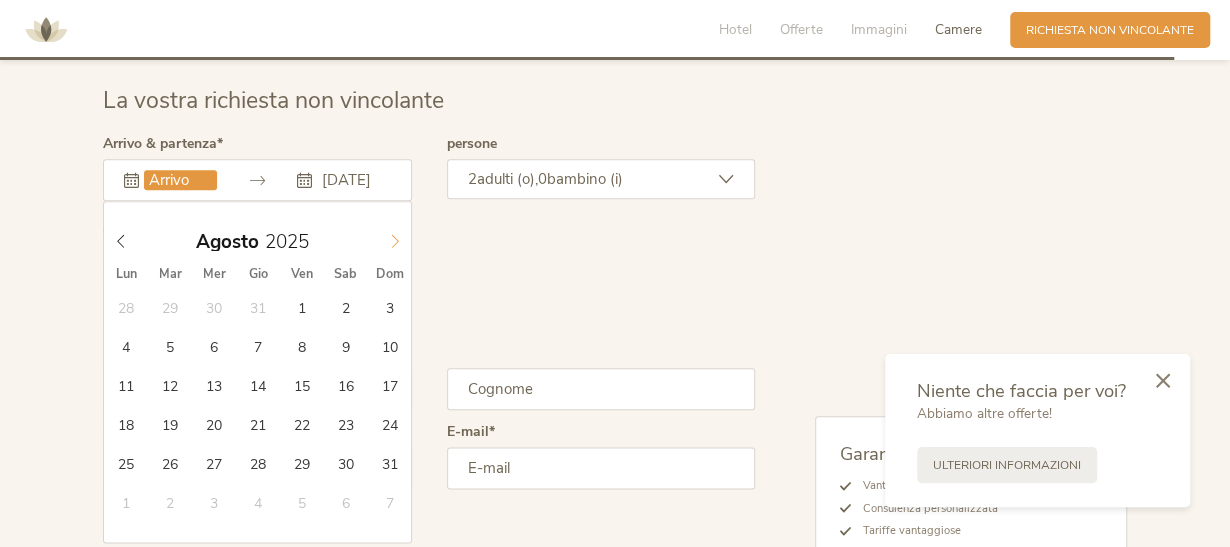 click 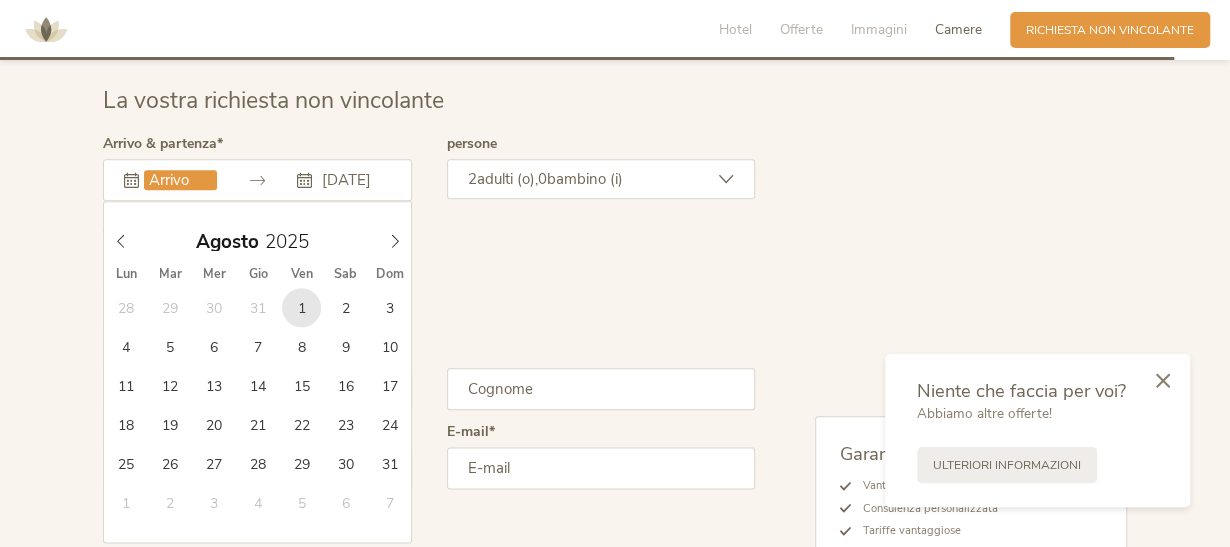type 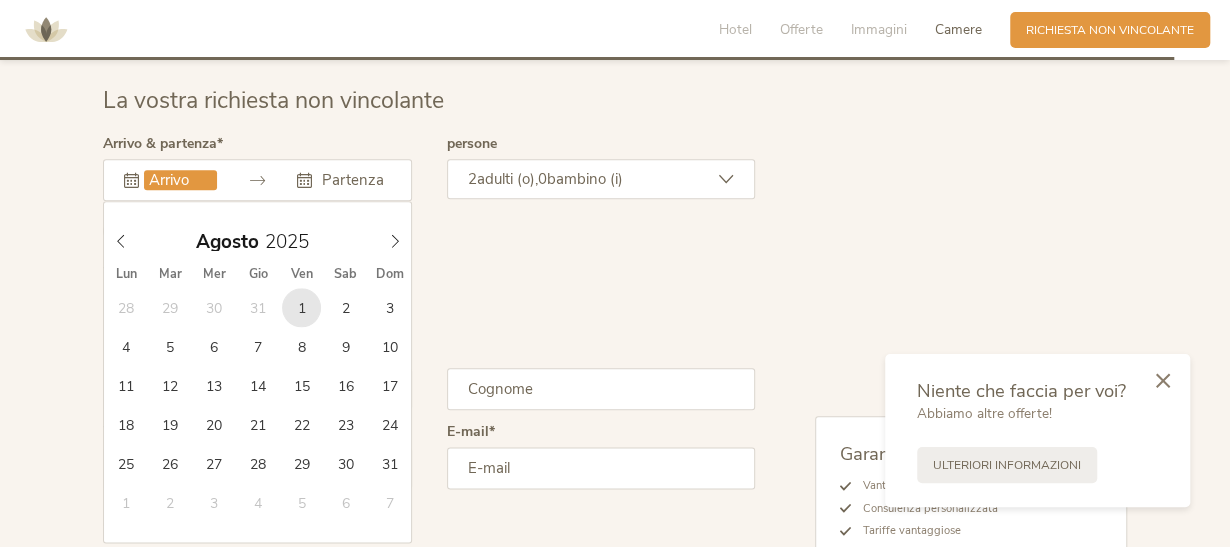 type on "01.08.2025" 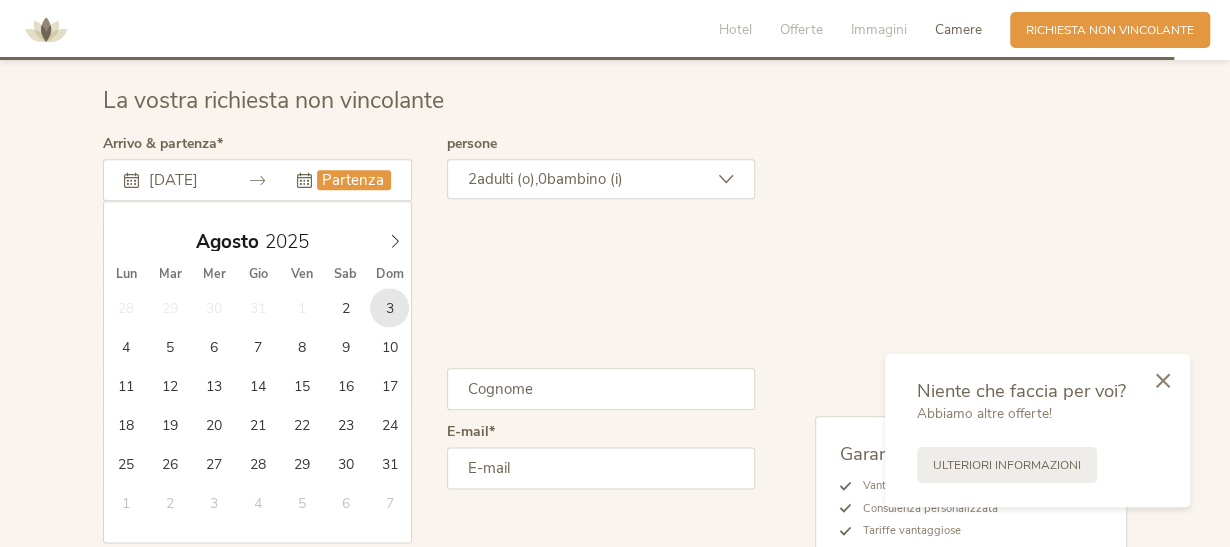 type on "03.08.2025" 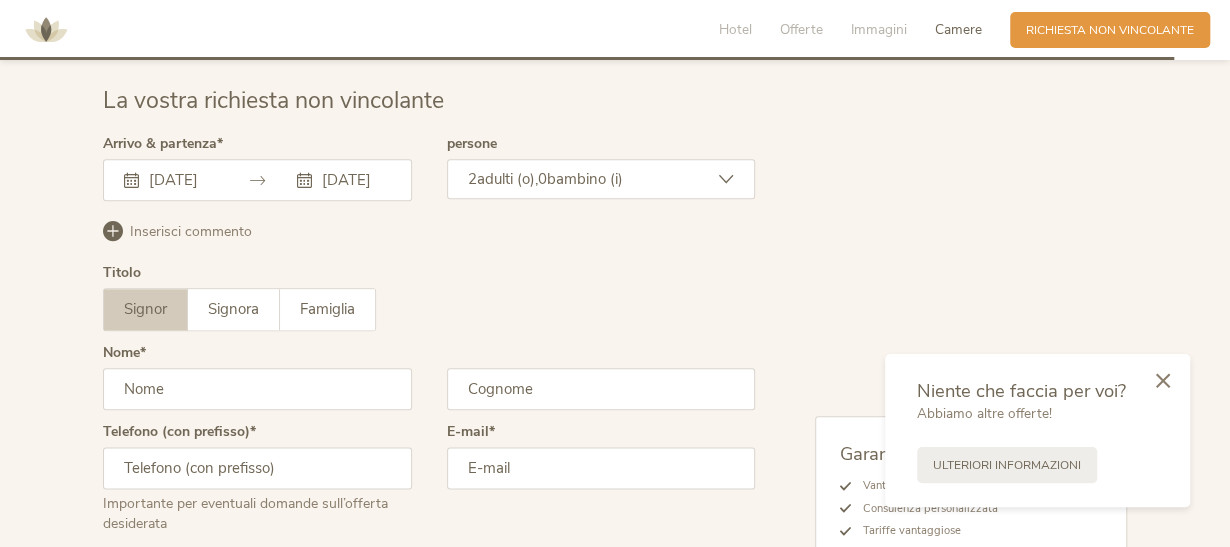 scroll, scrollTop: 0, scrollLeft: 14, axis: horizontal 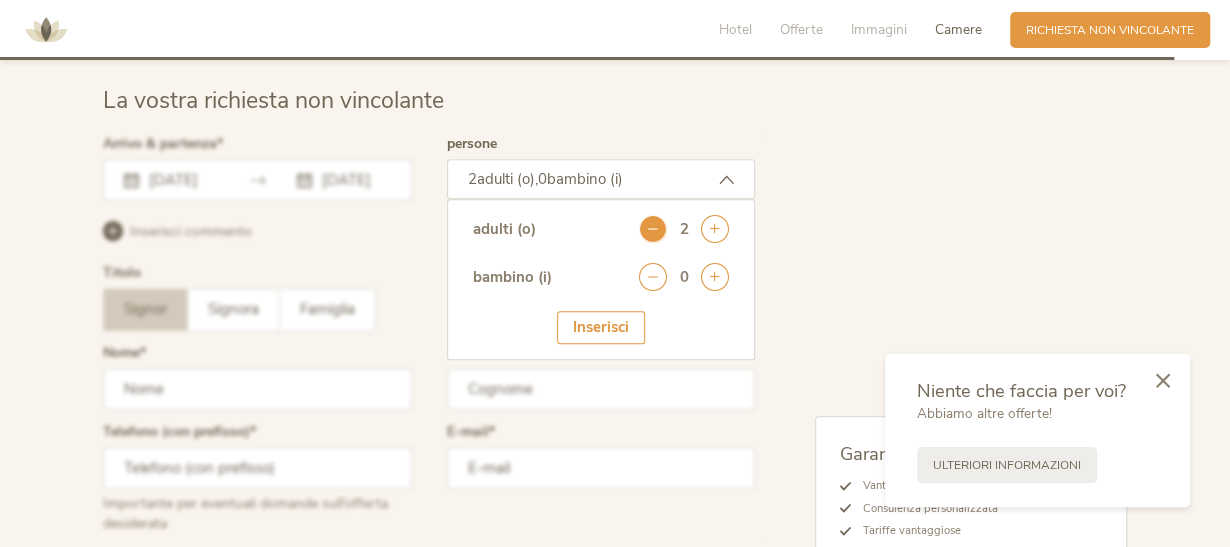 click at bounding box center (653, 229) 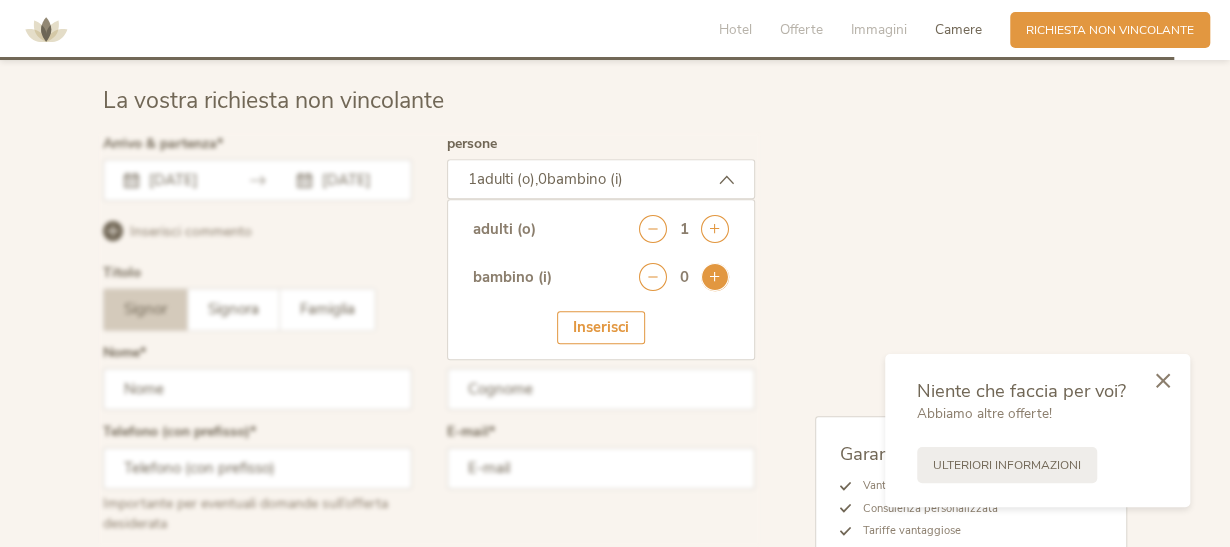 click at bounding box center [715, 277] 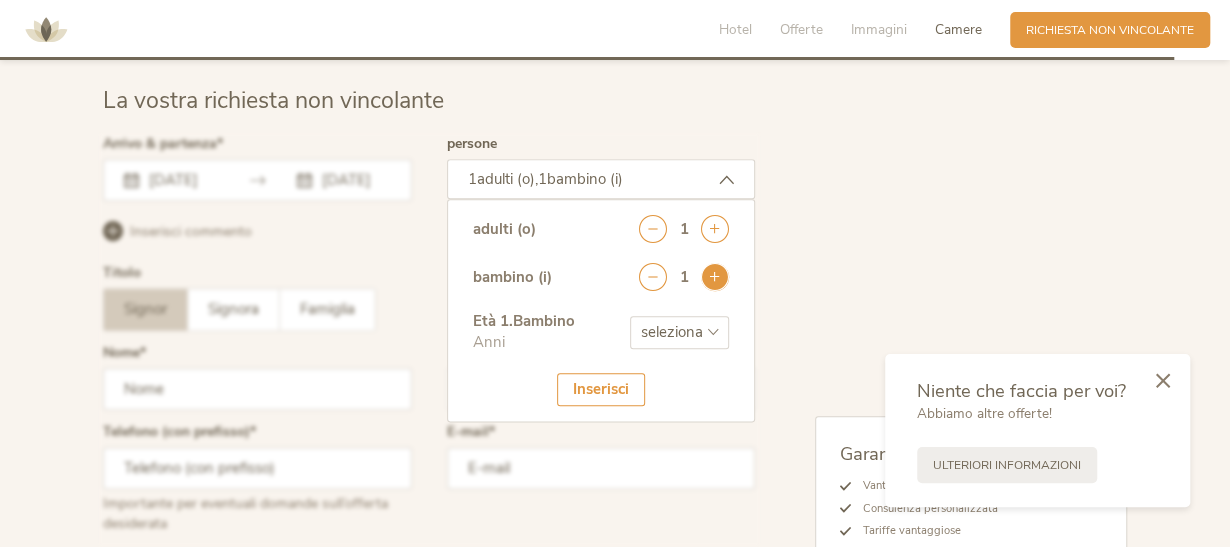 click at bounding box center (715, 277) 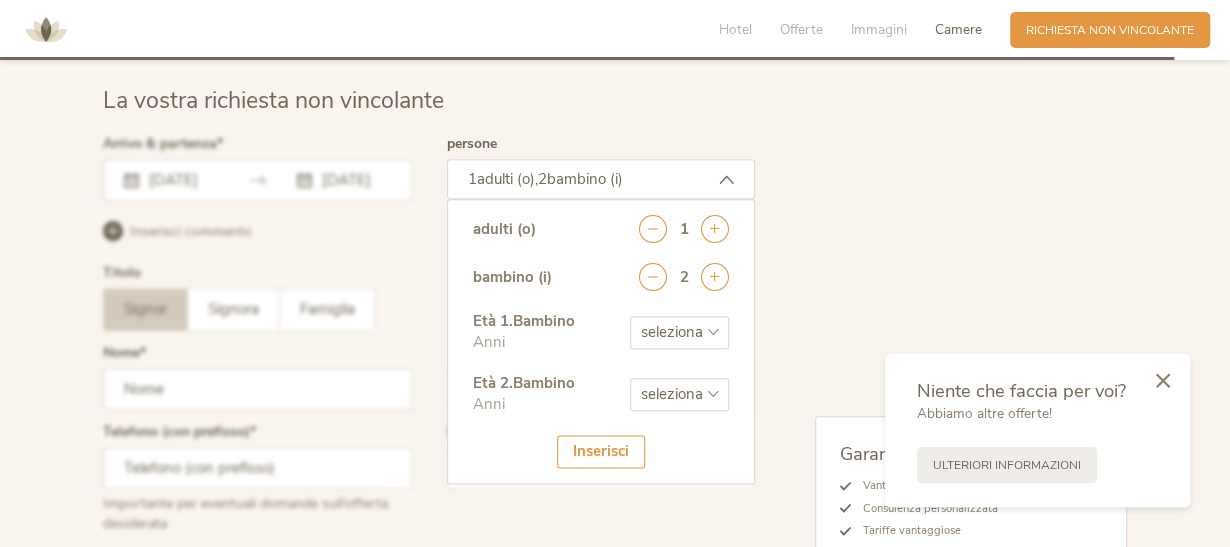 click on "seleziona   0 1 2 3 4 5 6 7 8 9 10 11 12 13 14 15 16 17" at bounding box center [679, 332] 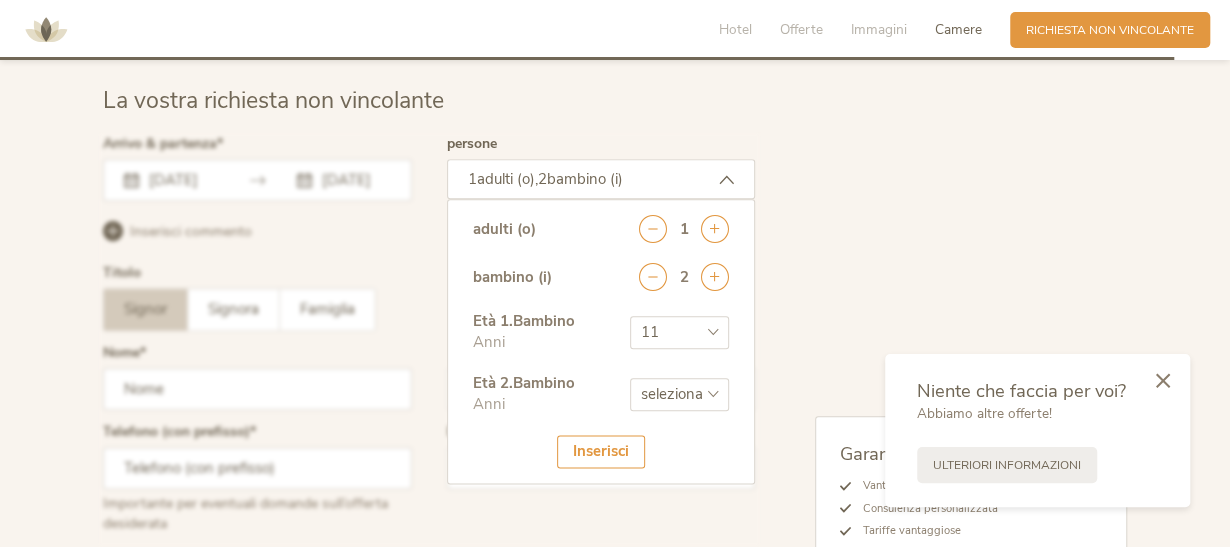 click on "seleziona   0 1 2 3 4 5 6 7 8 9 10 11 12 13 14 15 16 17" at bounding box center (679, 332) 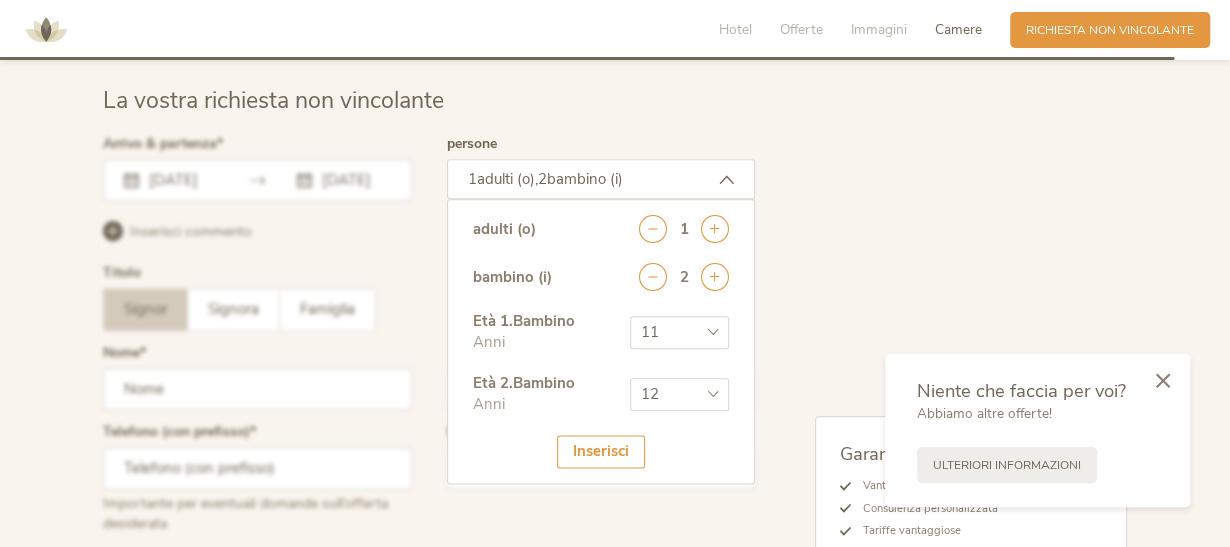 click on "seleziona   0 1 2 3 4 5 6 7 8 9 10 11 12 13 14 15 16 17" at bounding box center (679, 394) 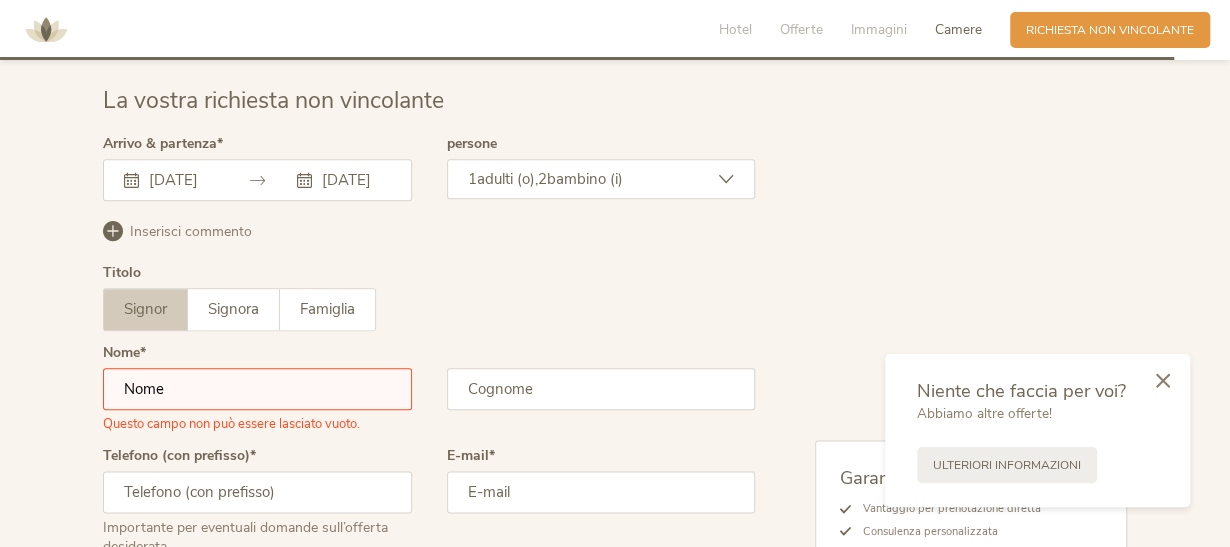 click at bounding box center (257, 389) 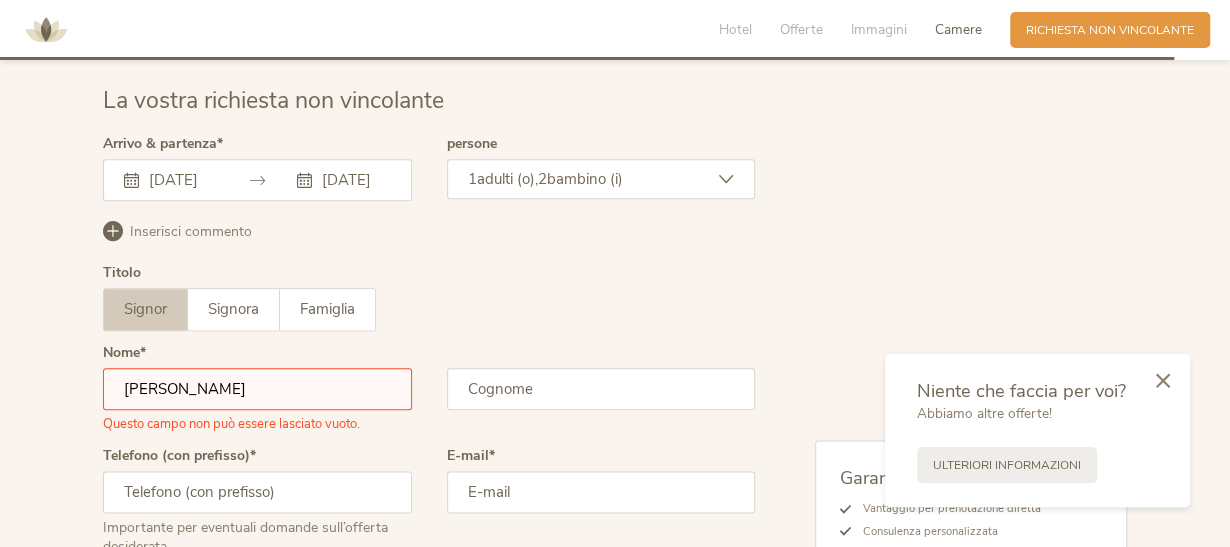 type on "manuela" 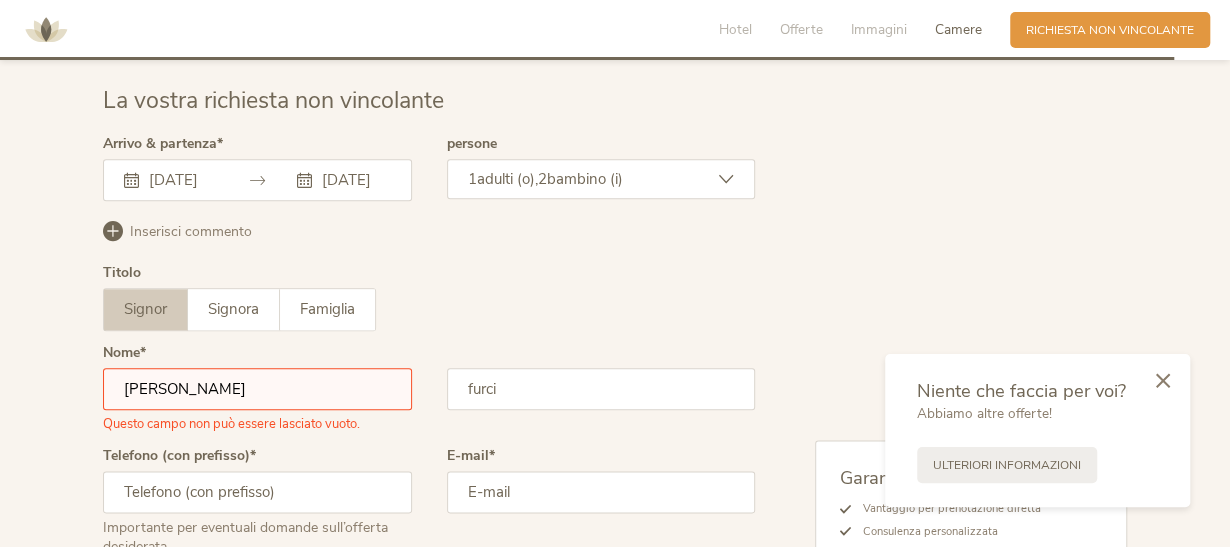 type on "3891127029" 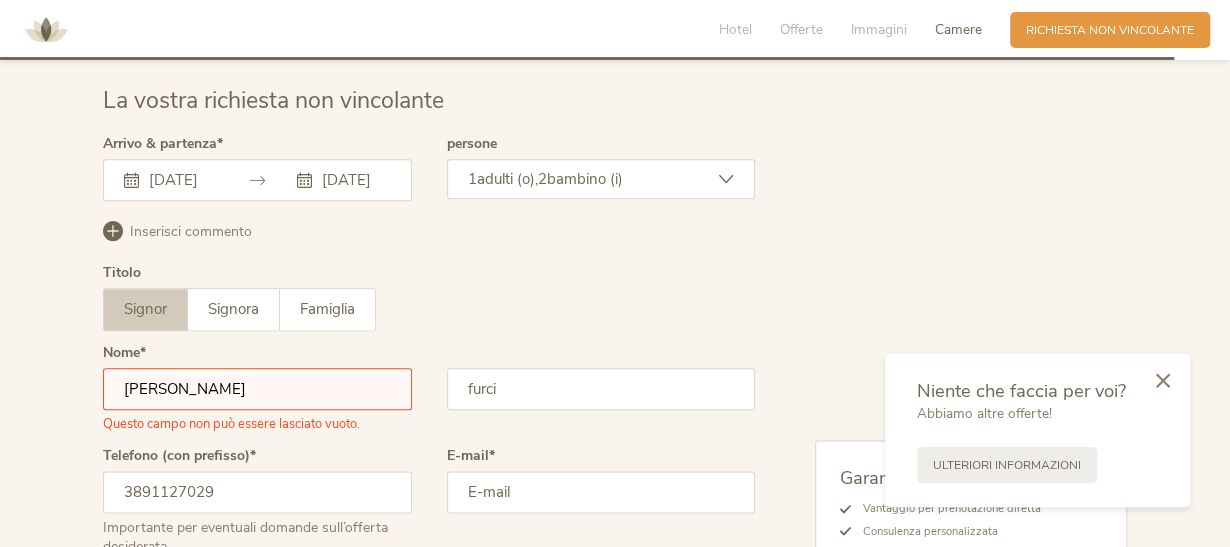 type on "manuela.furci@tiscali.it" 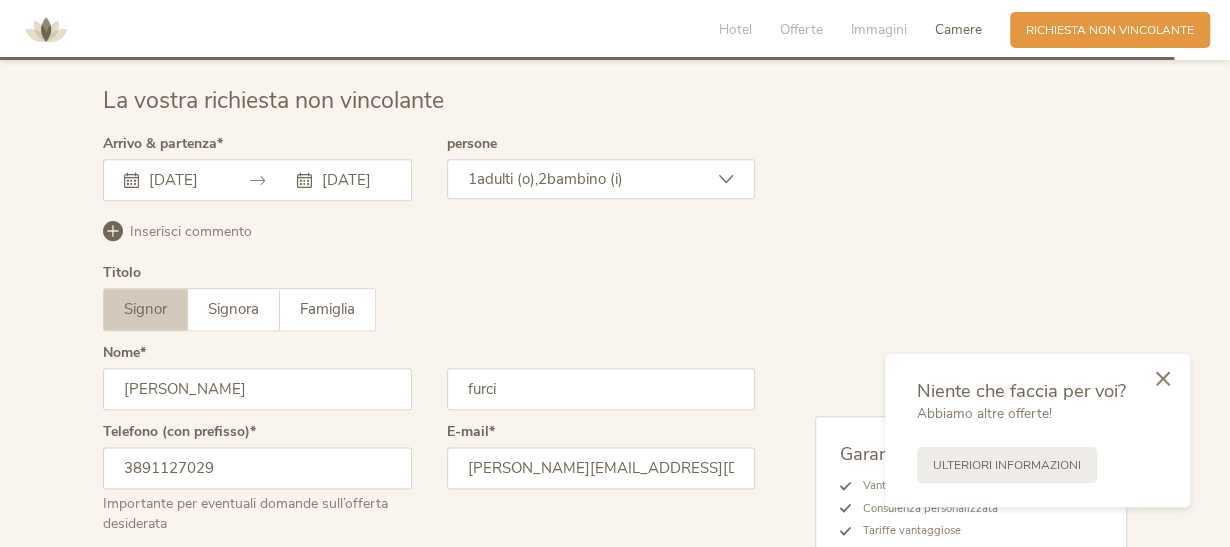 type on "manuela" 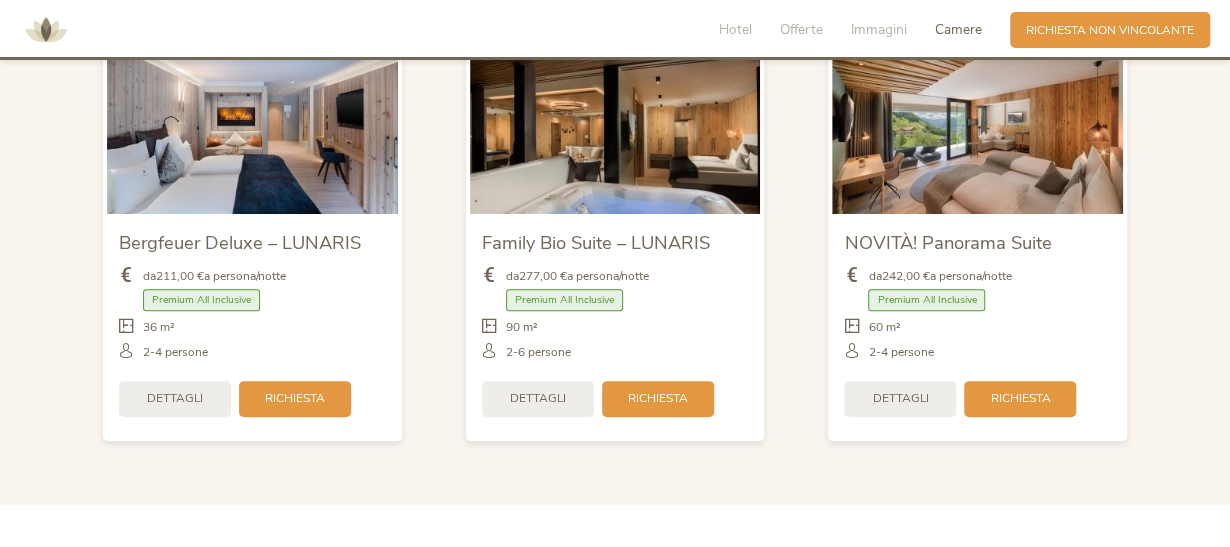 scroll, scrollTop: 5051, scrollLeft: 0, axis: vertical 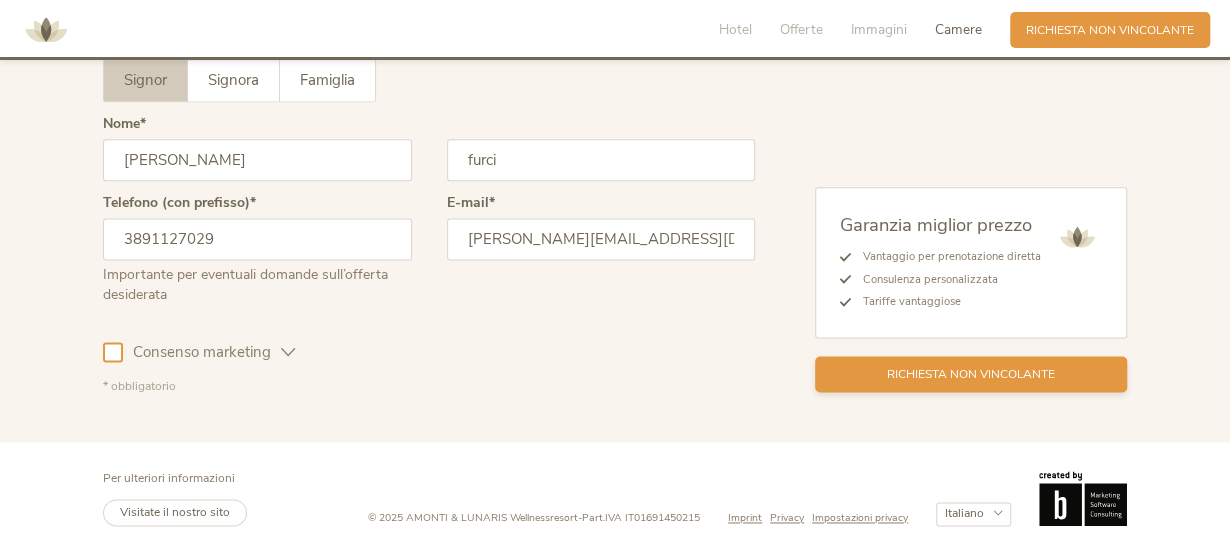 click on "Richiesta non vincolante" at bounding box center [971, 374] 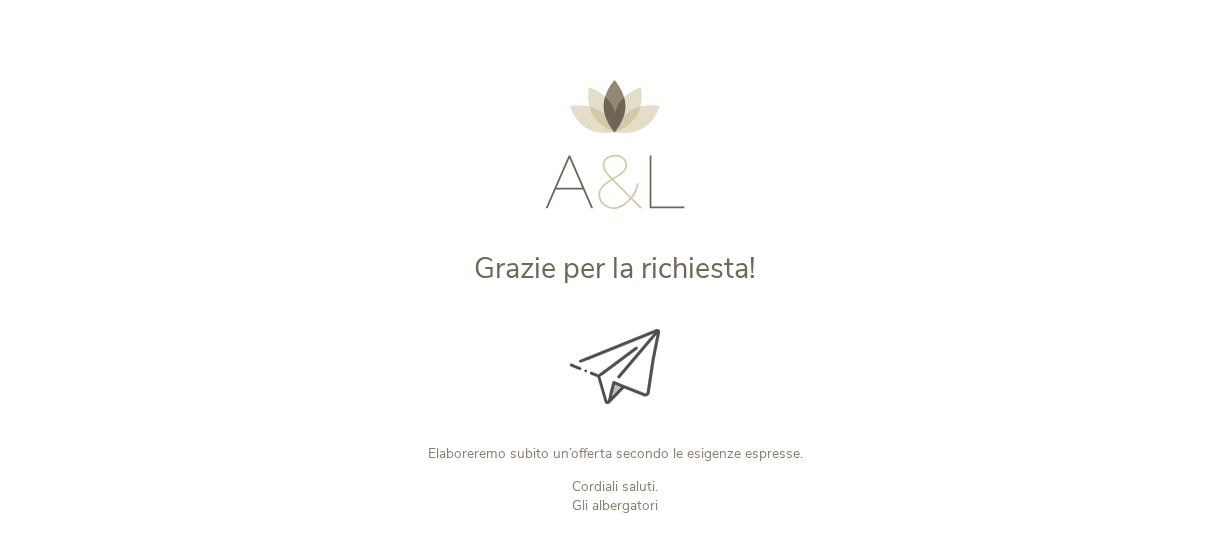 scroll, scrollTop: 0, scrollLeft: 0, axis: both 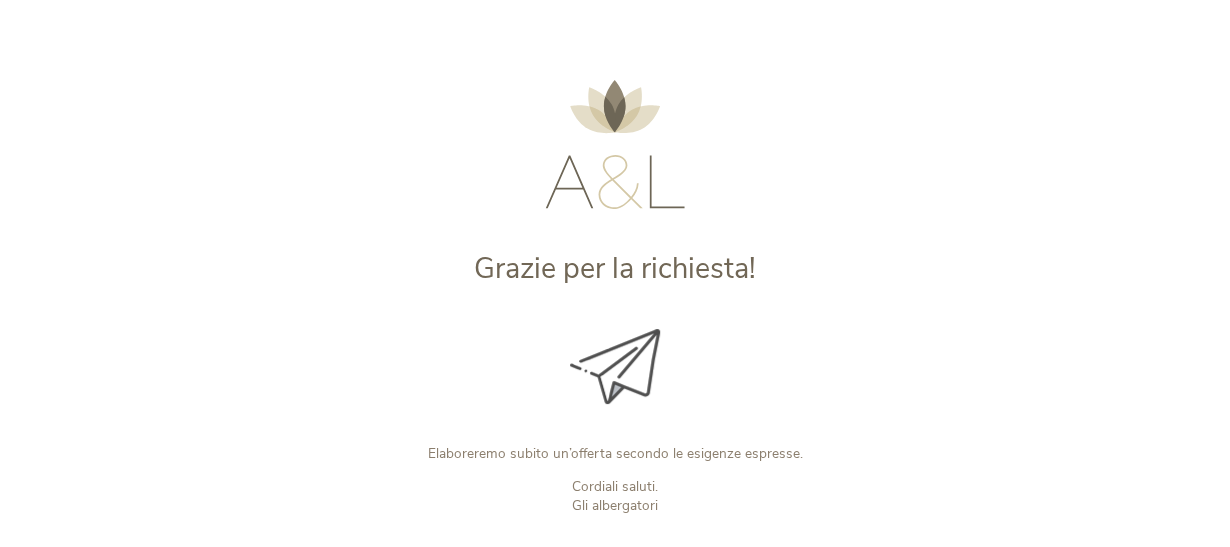 click at bounding box center (615, 144) 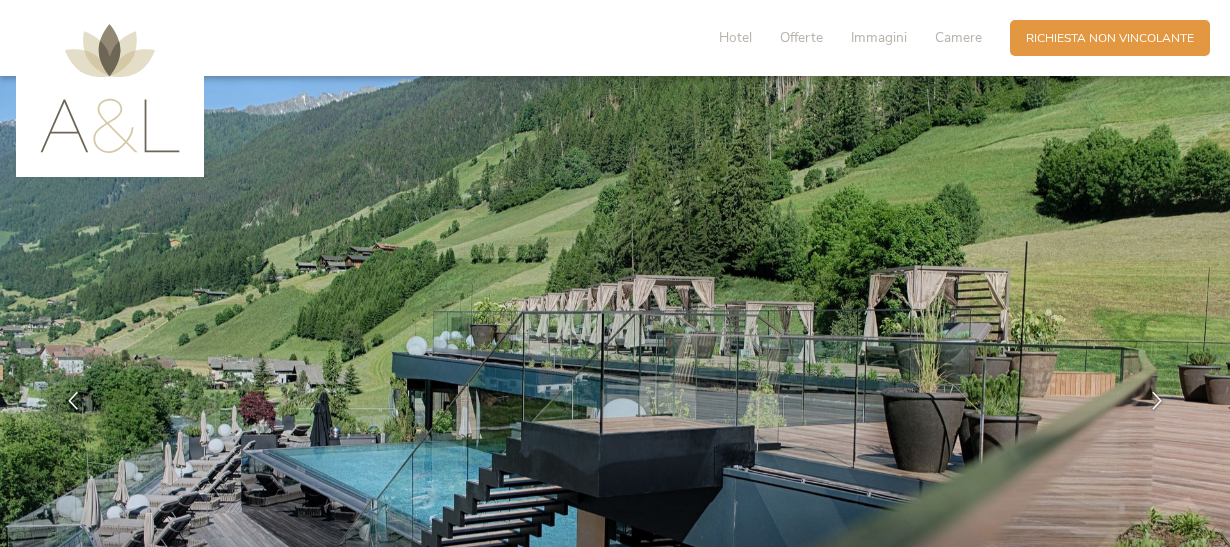 scroll, scrollTop: 0, scrollLeft: 0, axis: both 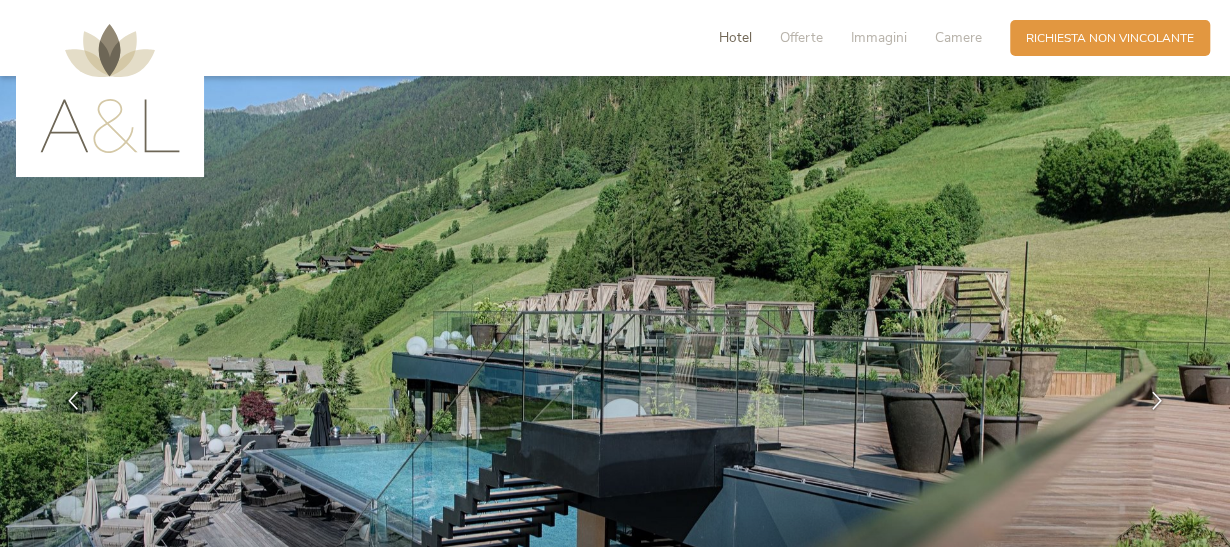 click on "Hotel" at bounding box center [735, 37] 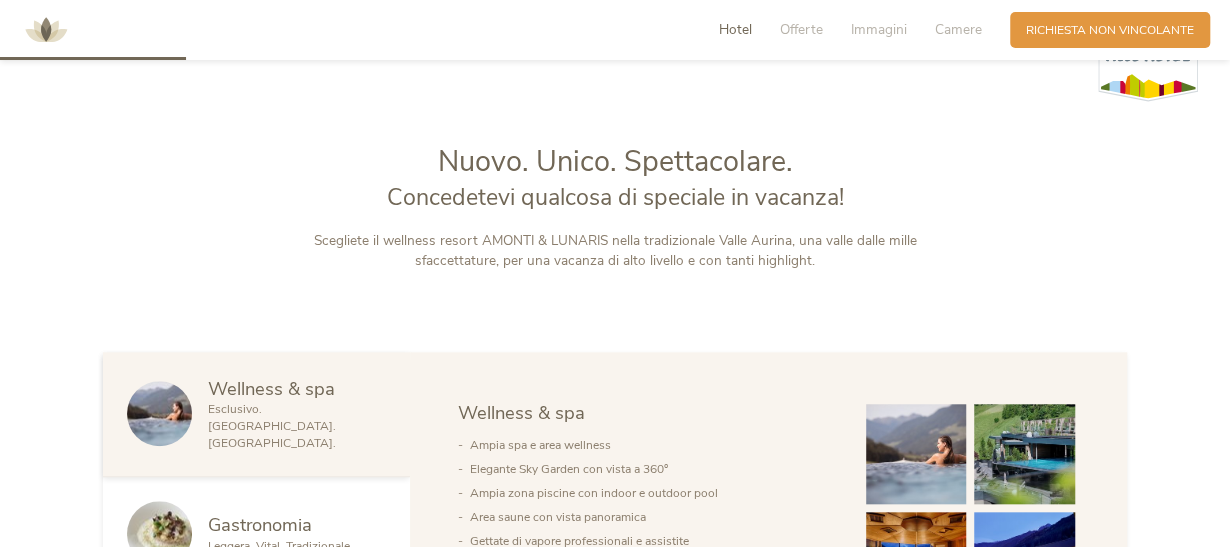 scroll, scrollTop: 796, scrollLeft: 0, axis: vertical 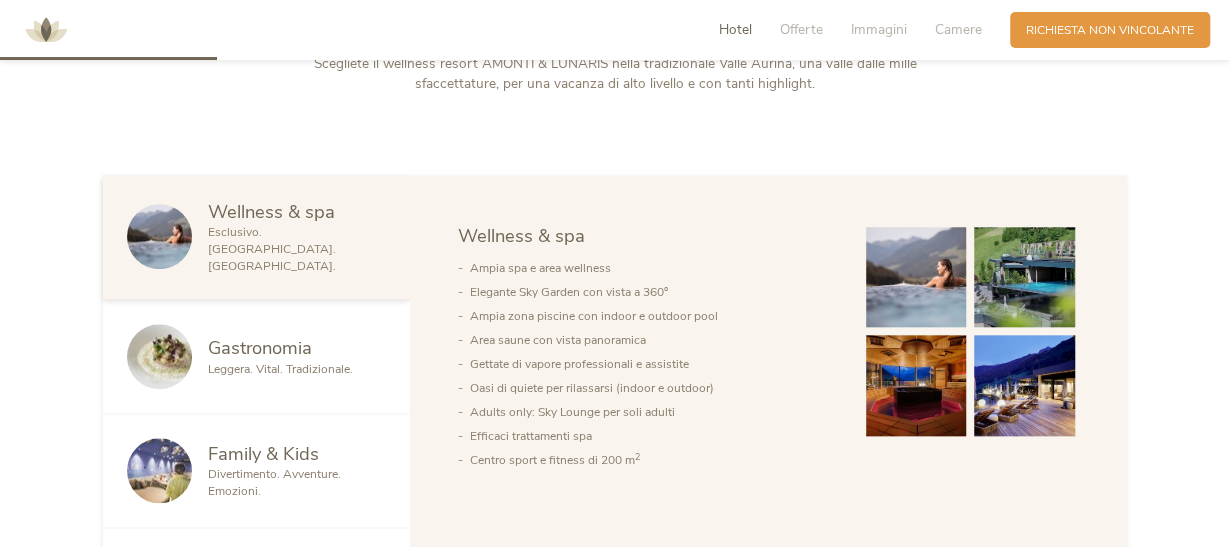 click on "Gastronomia" at bounding box center [260, 347] 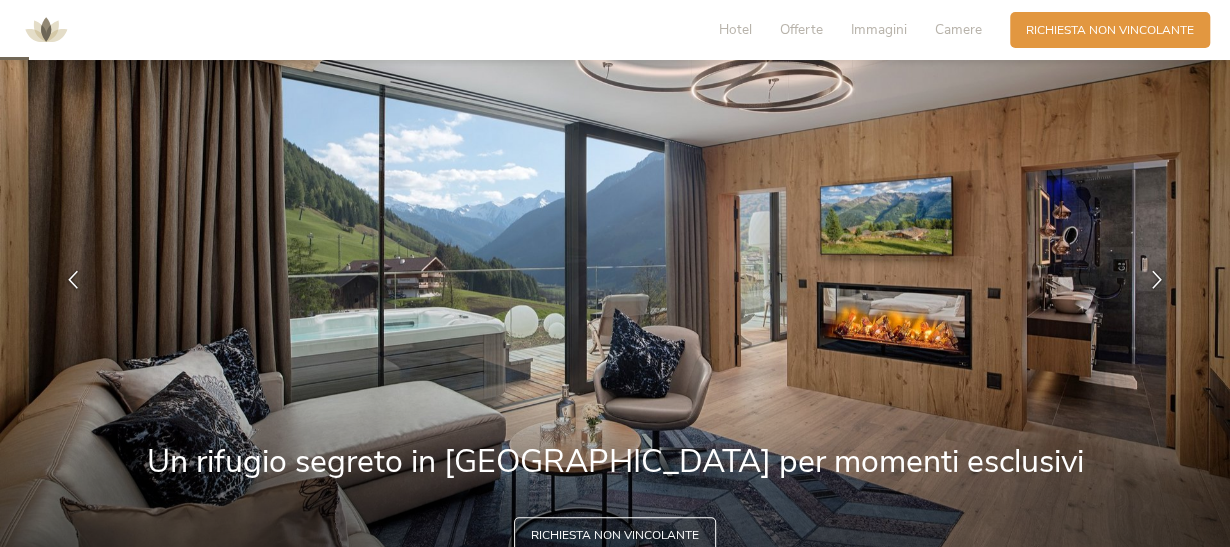 scroll, scrollTop: 0, scrollLeft: 0, axis: both 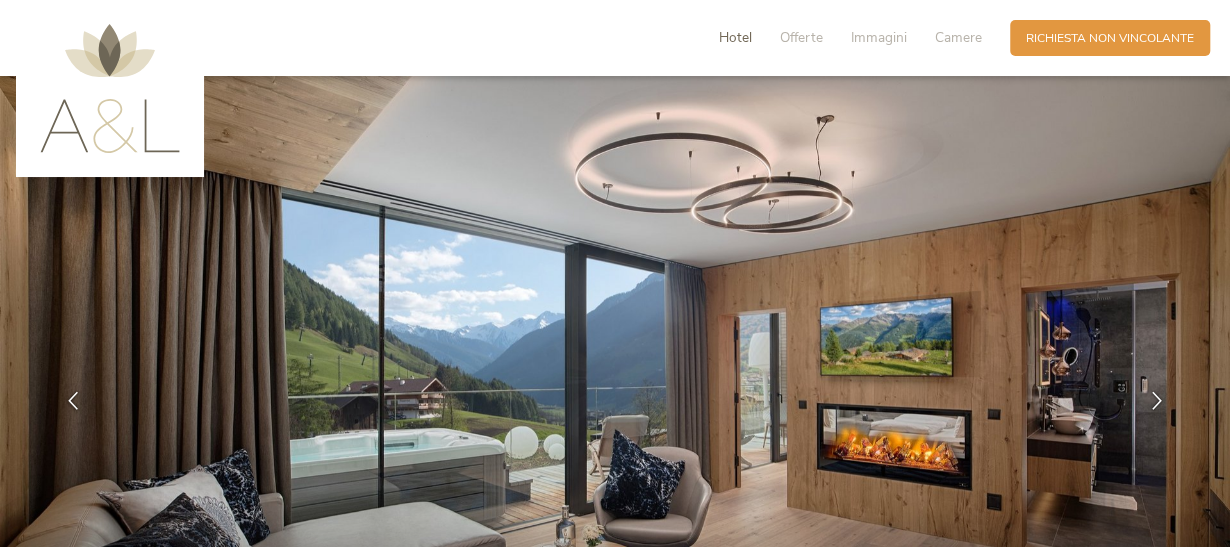 click on "Hotel" at bounding box center (735, 37) 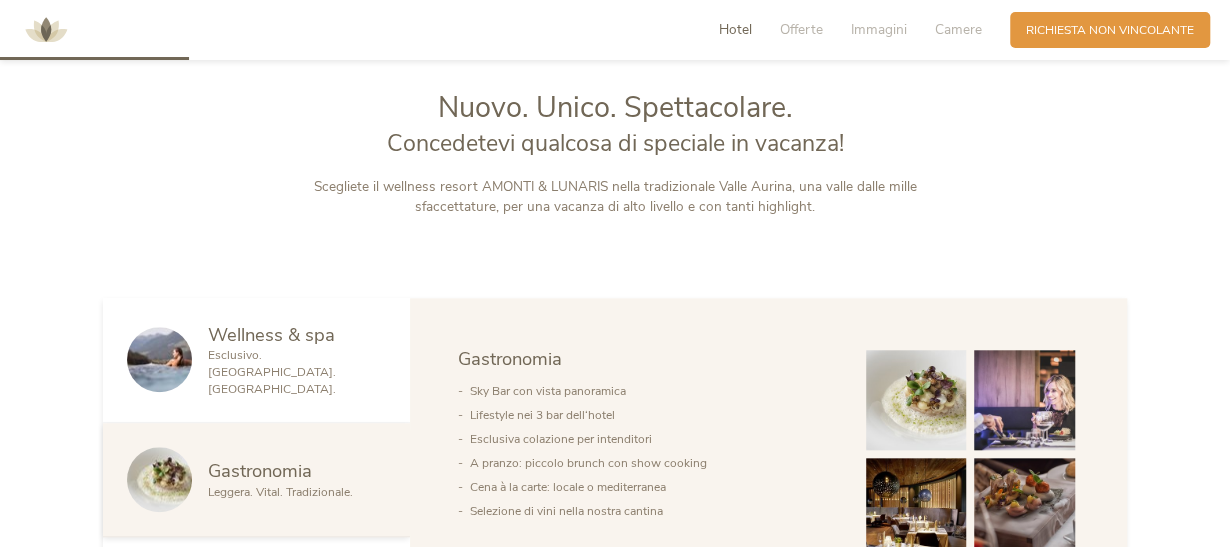 scroll, scrollTop: 796, scrollLeft: 0, axis: vertical 